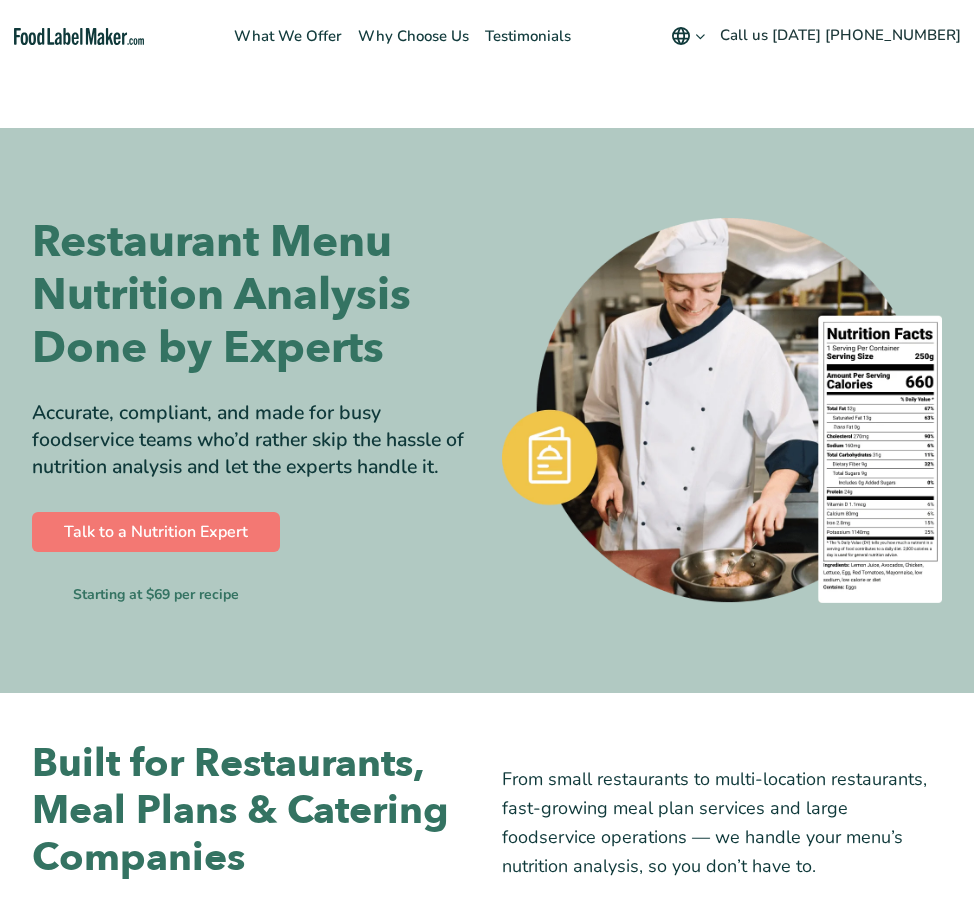 scroll, scrollTop: 0, scrollLeft: 0, axis: both 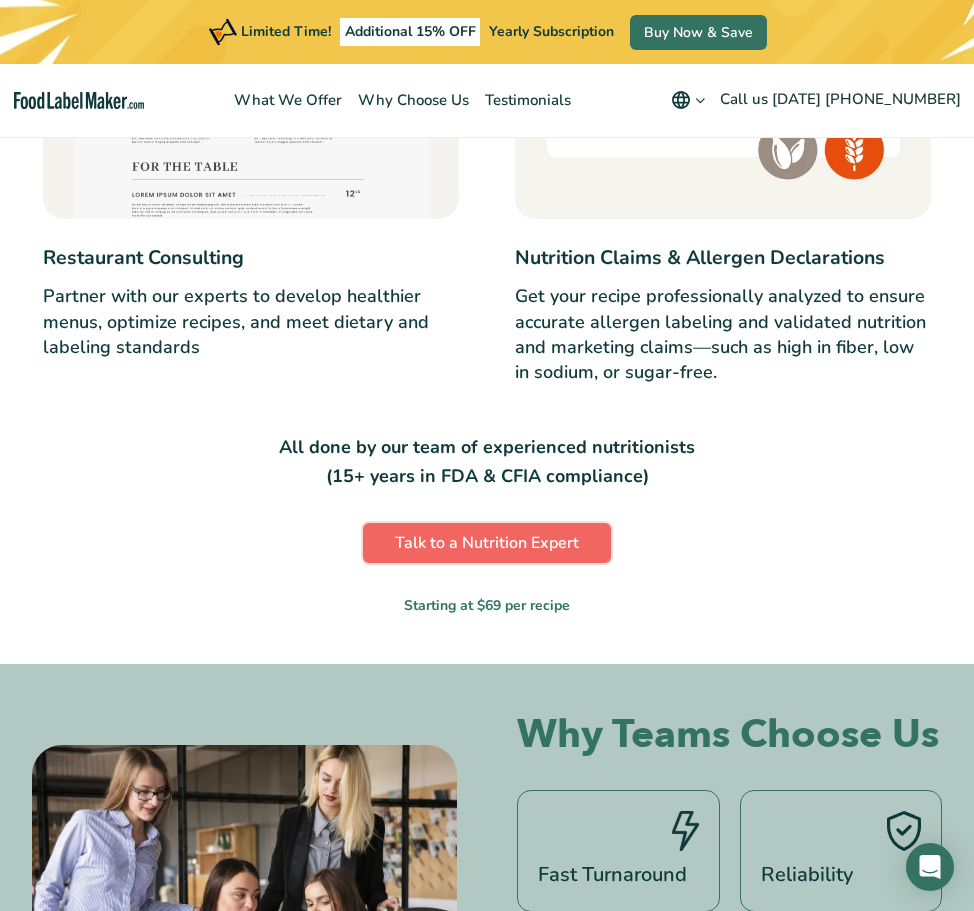 click on "Talk to a Nutrition Expert" at bounding box center (487, 543) 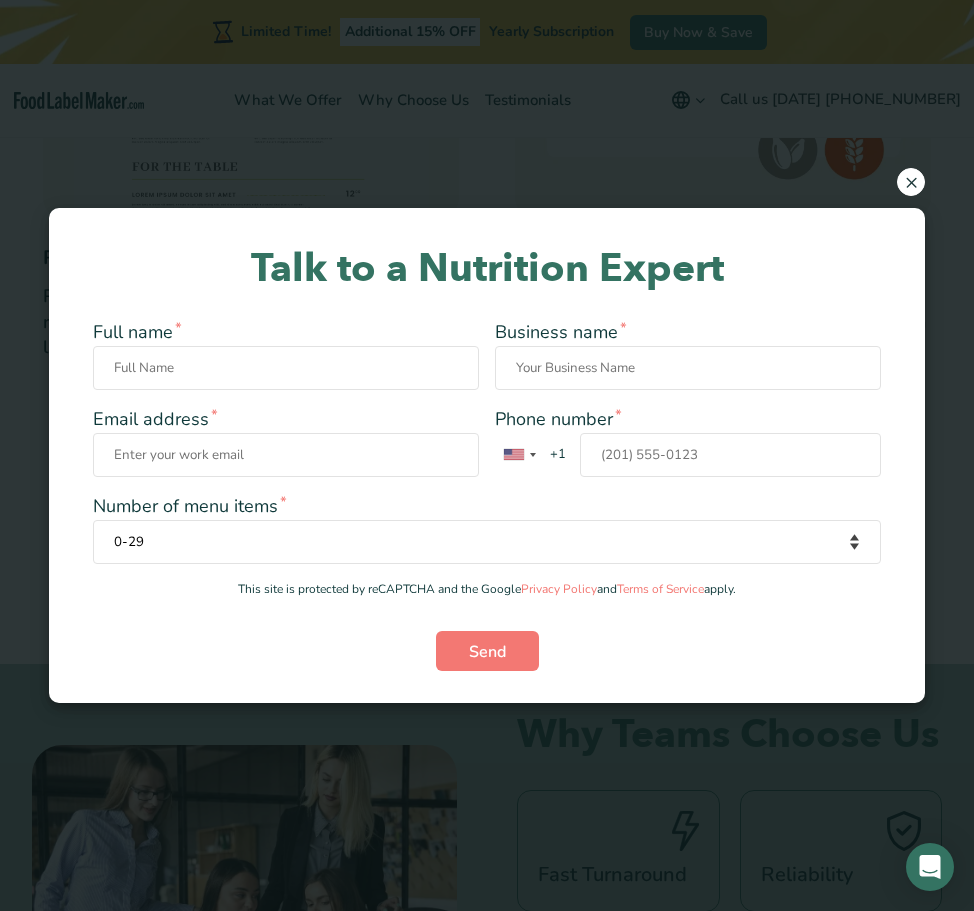click on "×" at bounding box center (911, 182) 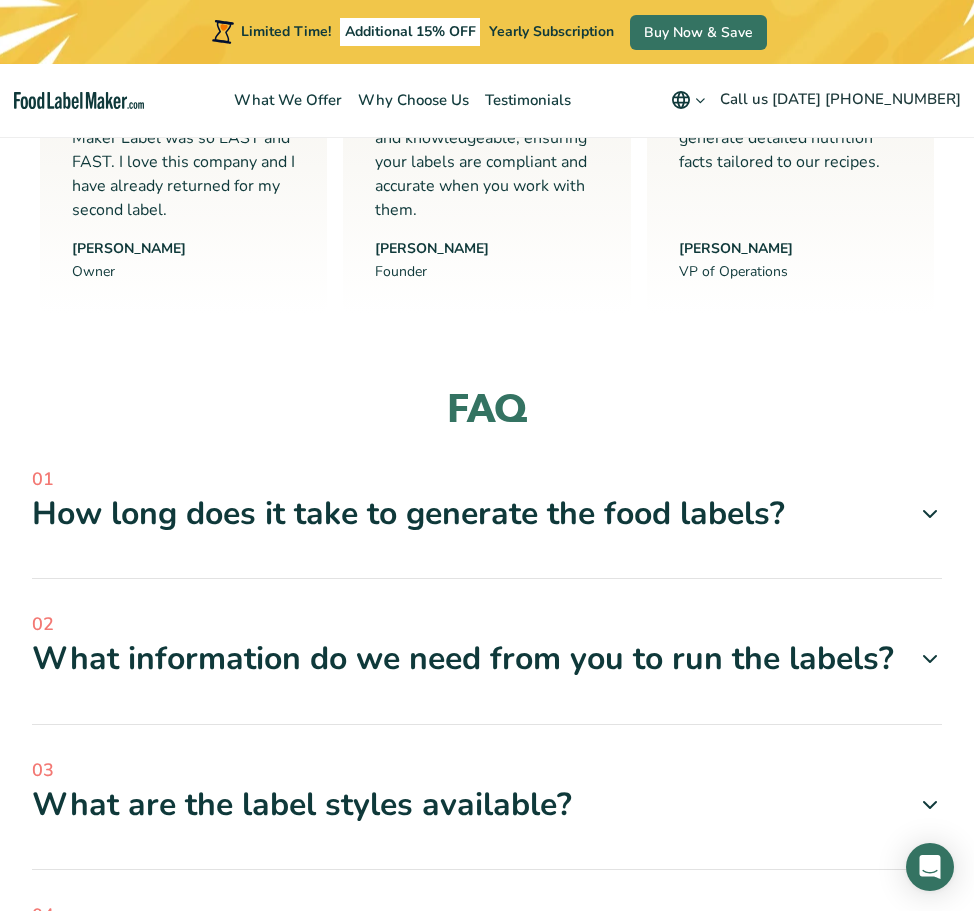scroll, scrollTop: 4104, scrollLeft: 0, axis: vertical 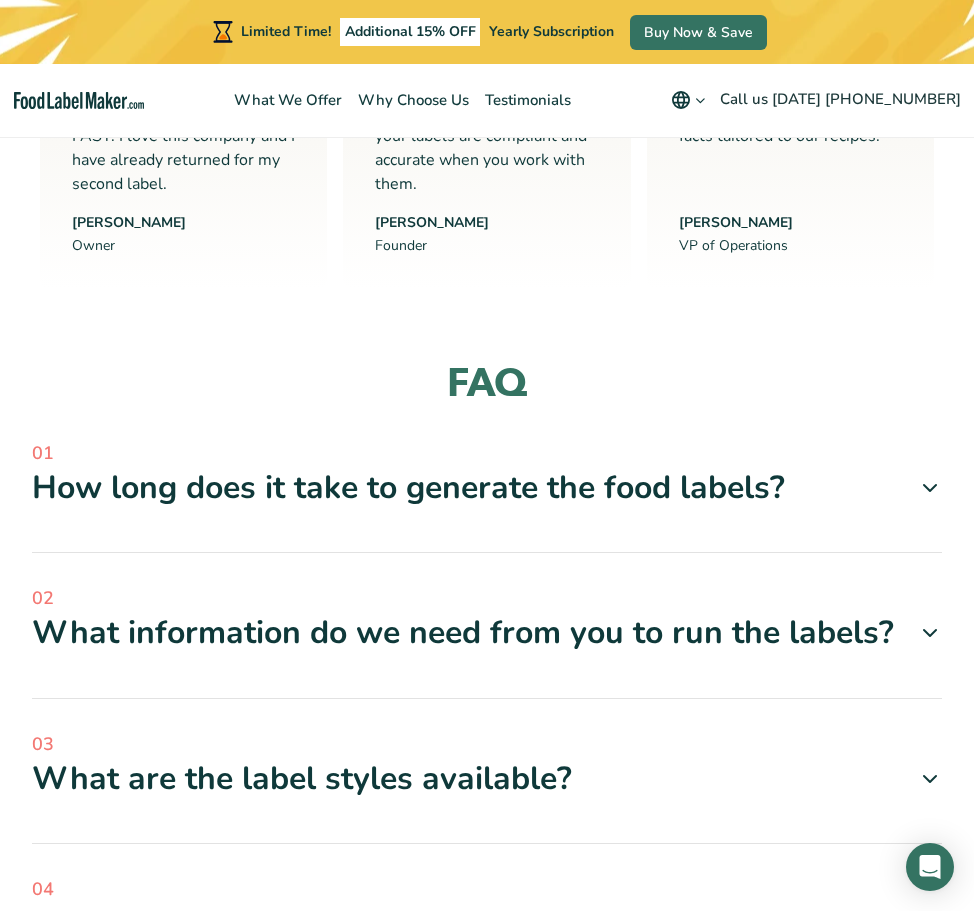 click on "How long does it take to generate the food labels?" at bounding box center (487, 488) 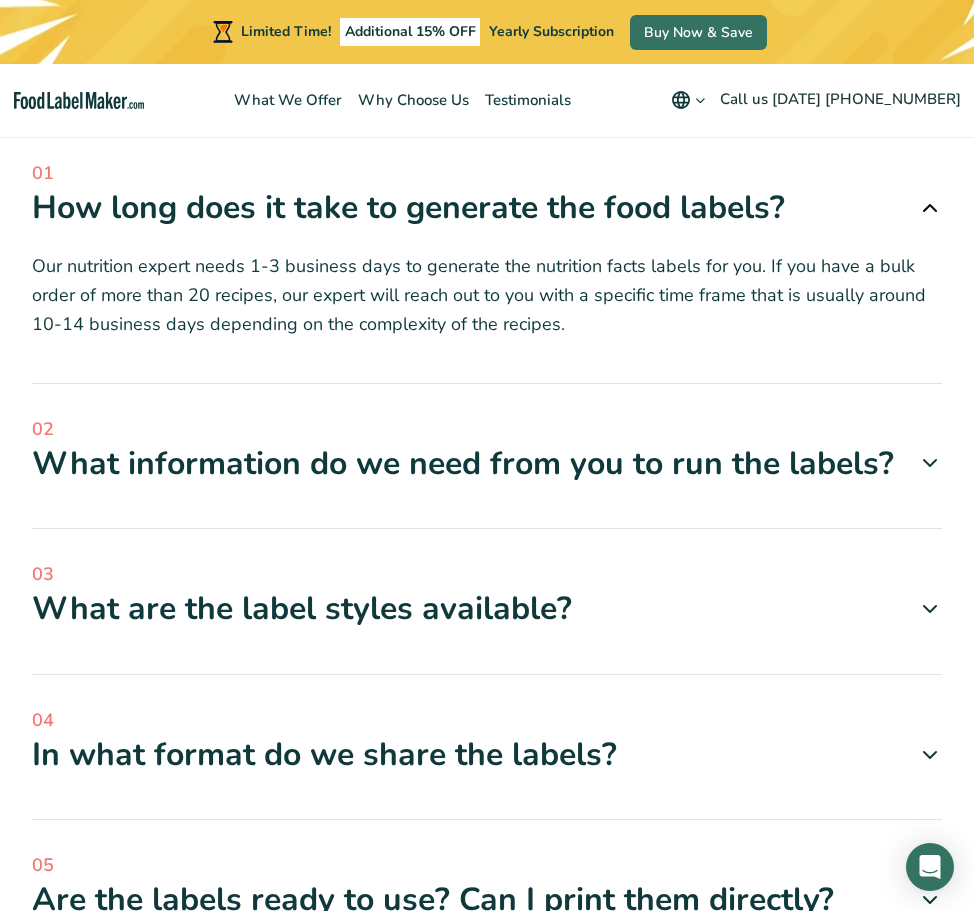 scroll, scrollTop: 4387, scrollLeft: 0, axis: vertical 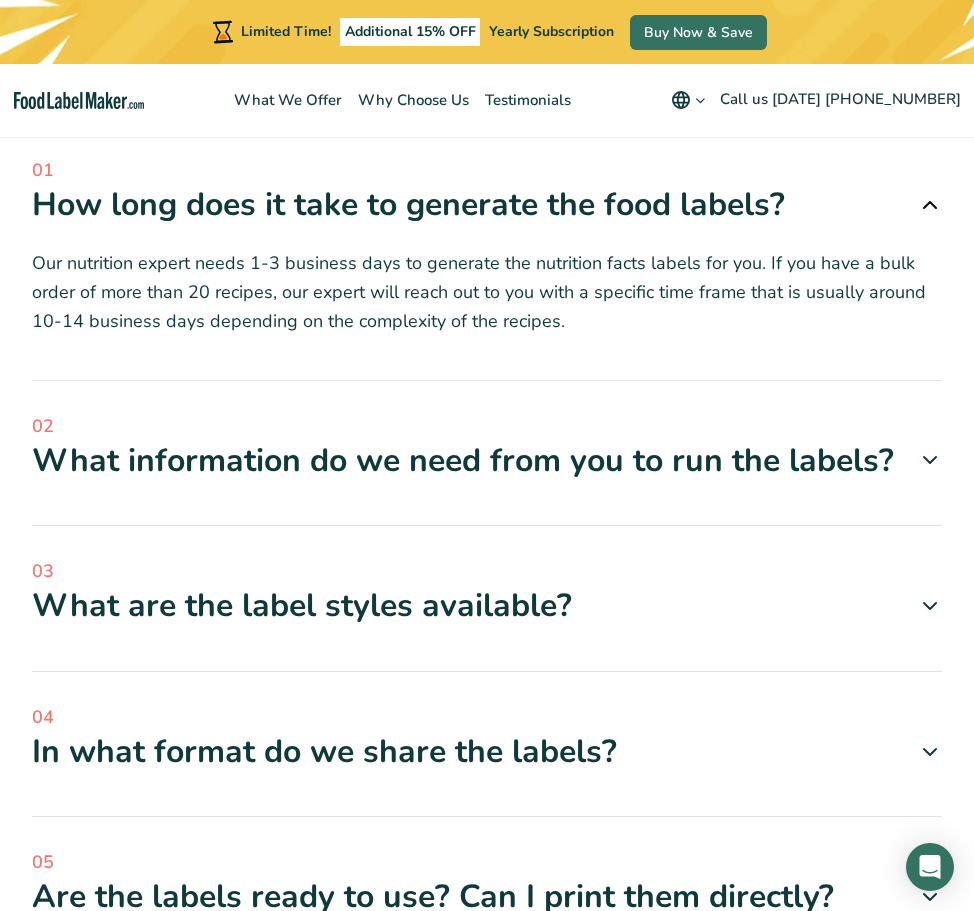 click on "What information do we need from you to run the labels?" at bounding box center (487, 461) 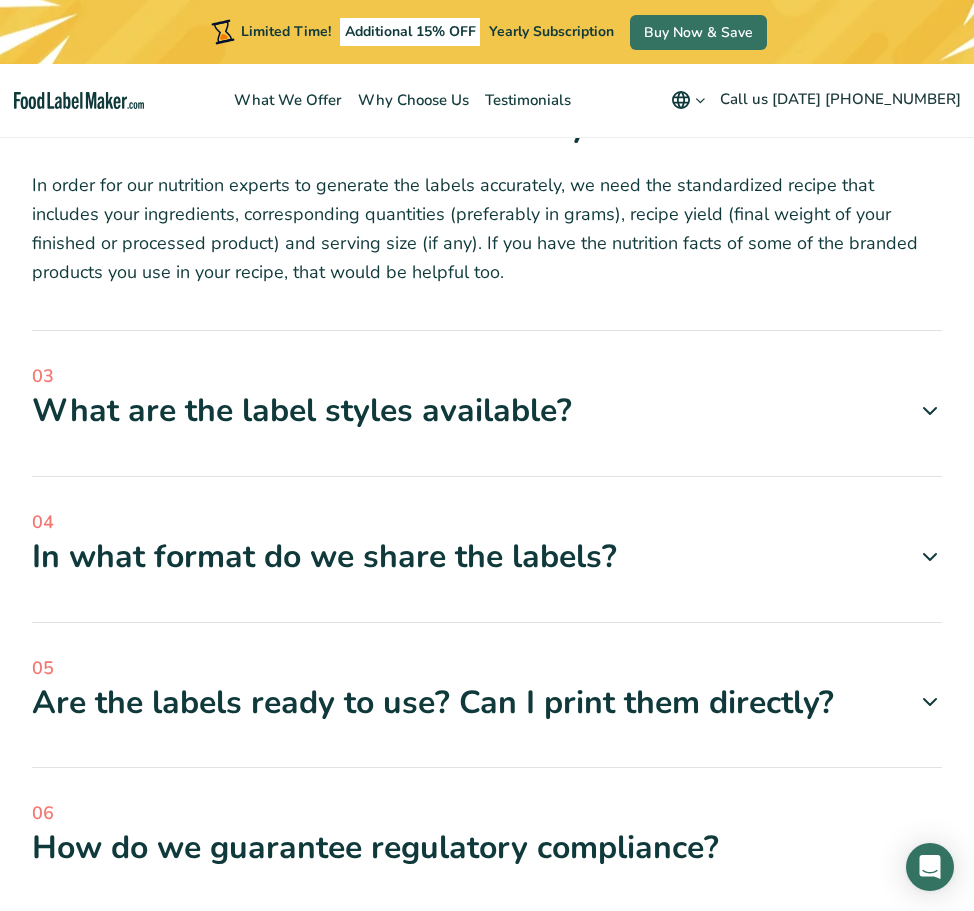 scroll, scrollTop: 4725, scrollLeft: 0, axis: vertical 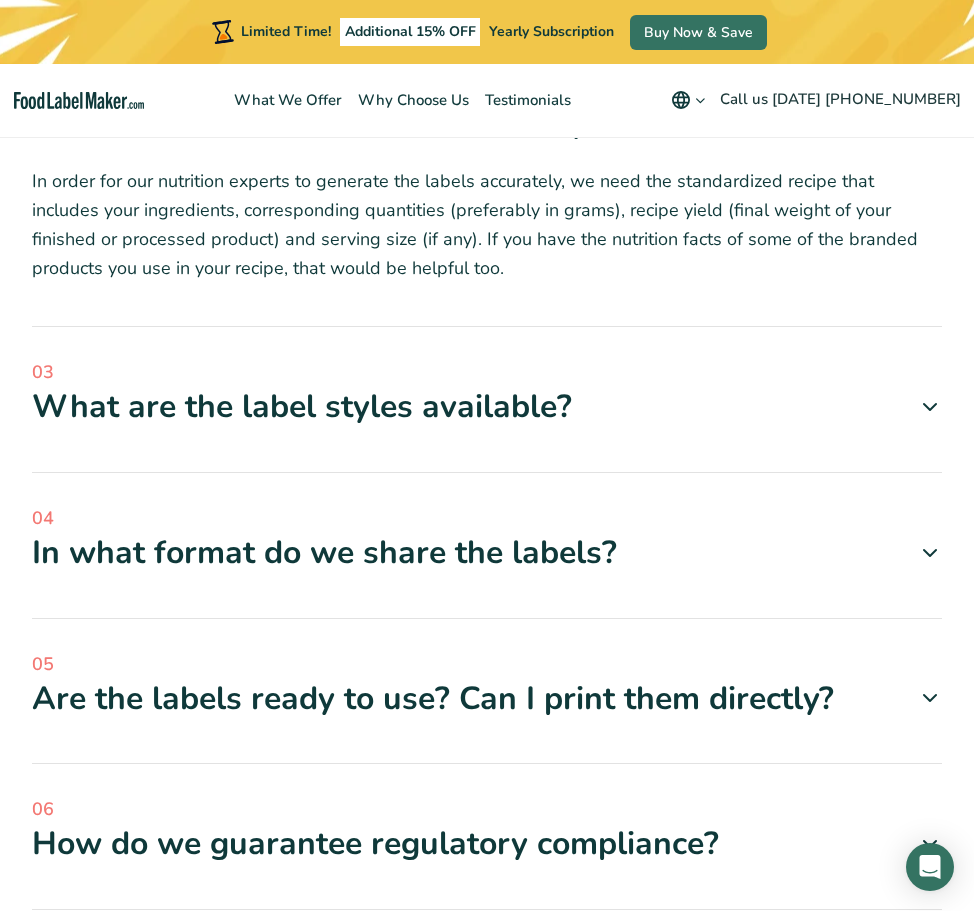 click on "What are the label styles available?" at bounding box center (487, 407) 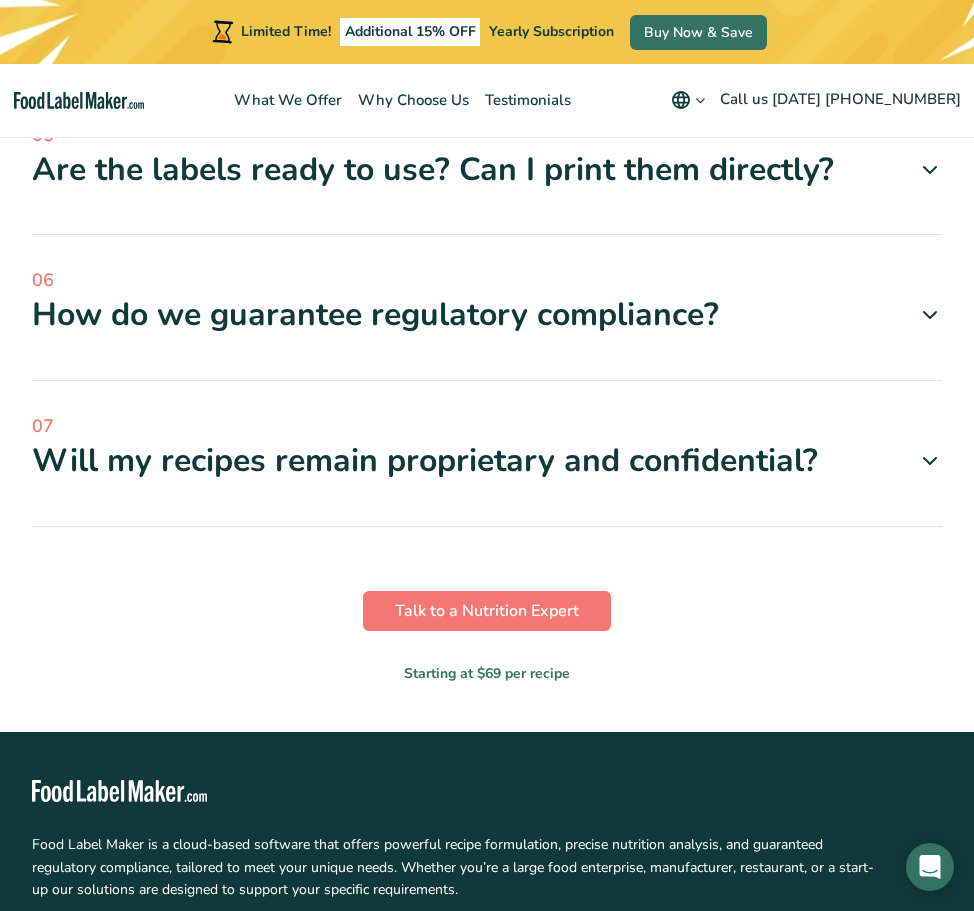 scroll, scrollTop: 5415, scrollLeft: 0, axis: vertical 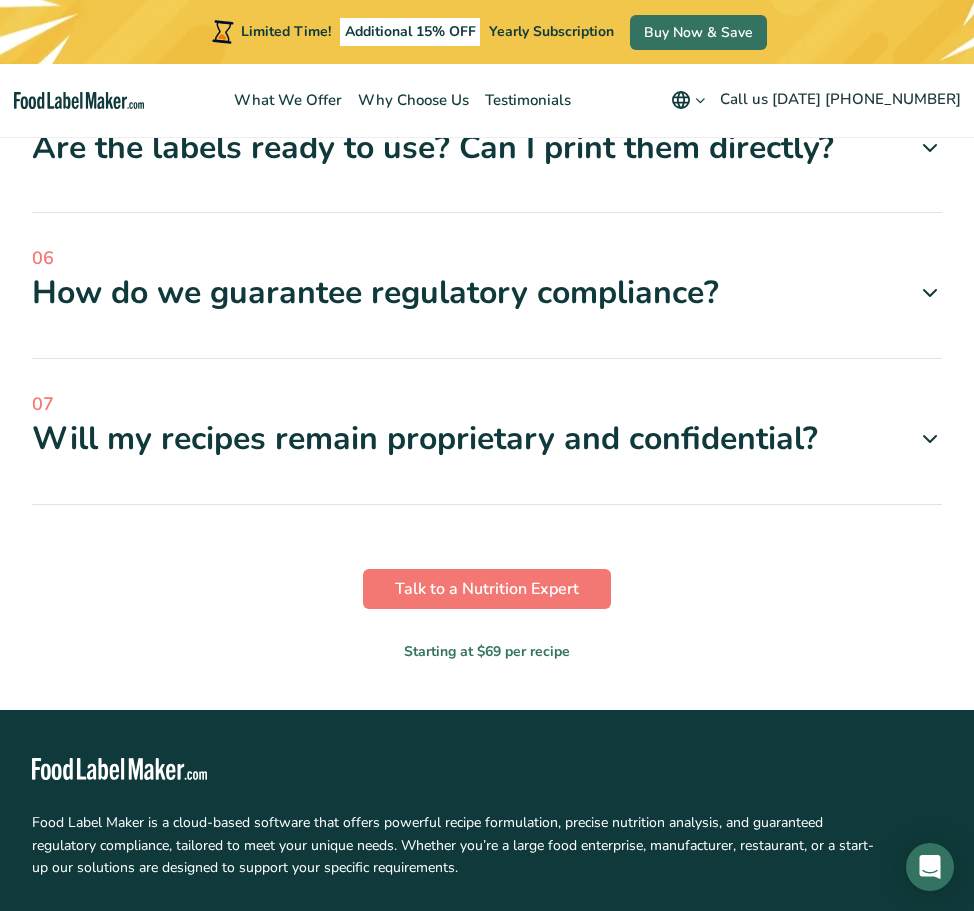 click on "How do we guarantee regulatory compliance?" at bounding box center [487, 293] 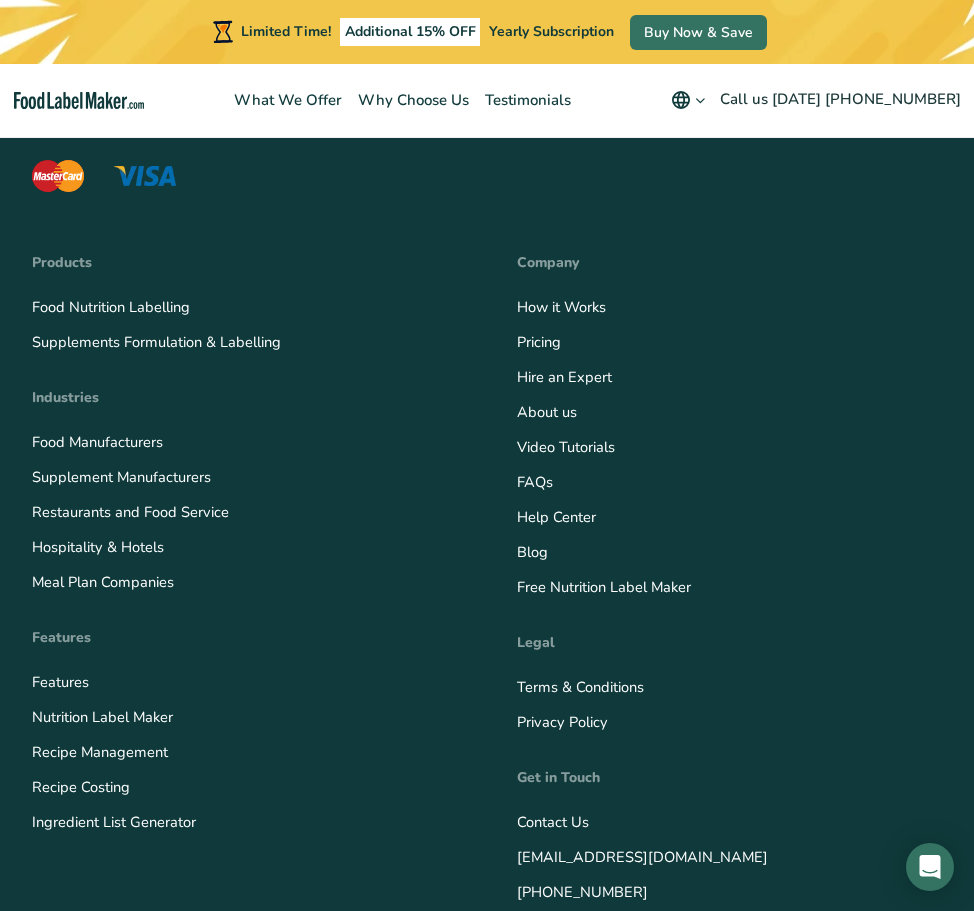scroll, scrollTop: 6384, scrollLeft: 0, axis: vertical 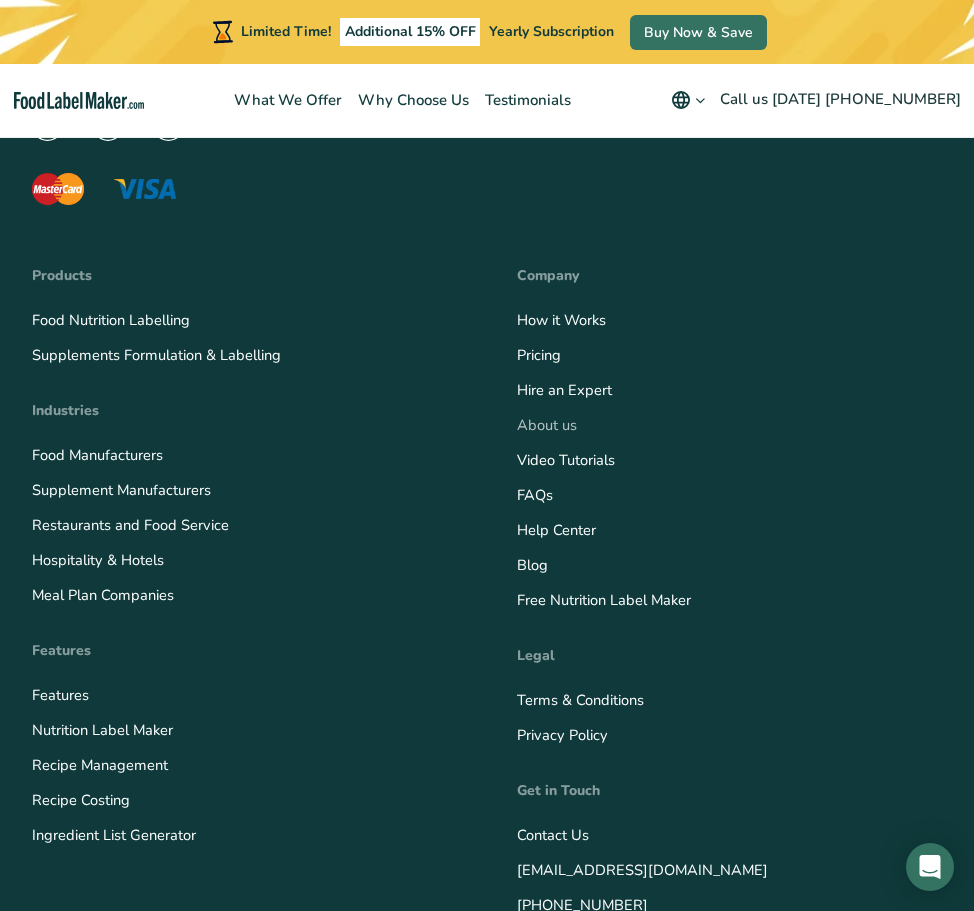 click on "About us" at bounding box center (547, 425) 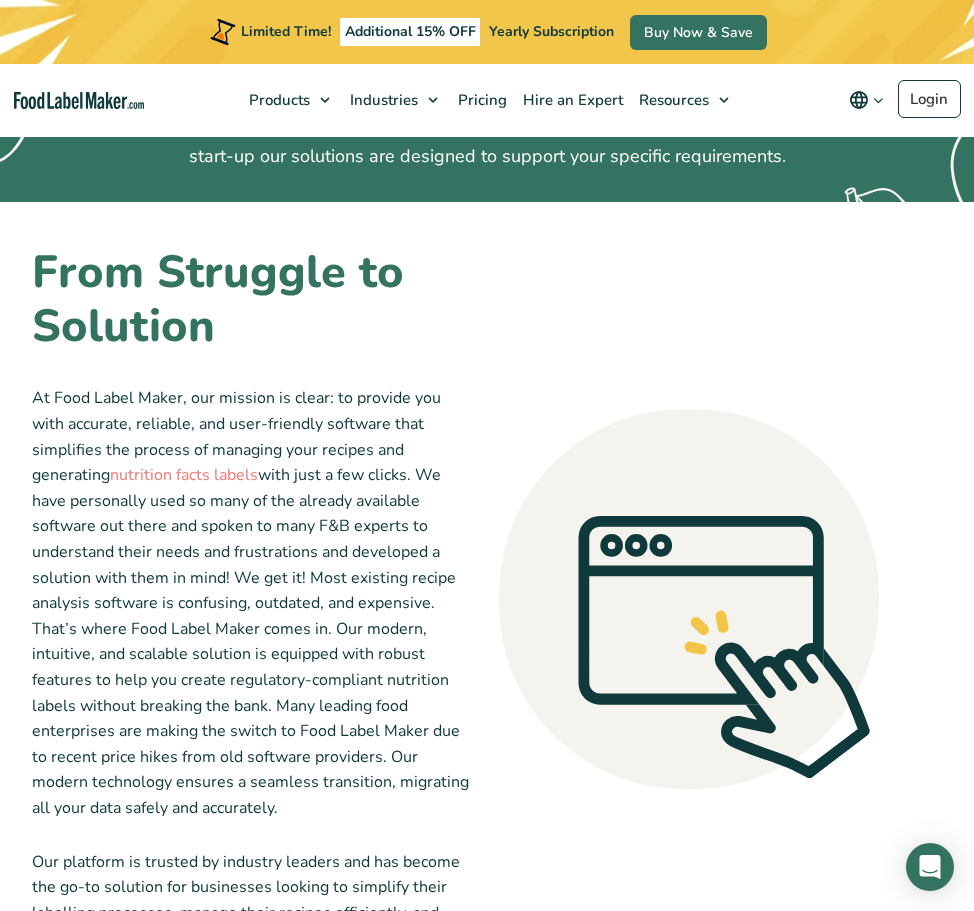 scroll, scrollTop: 0, scrollLeft: 0, axis: both 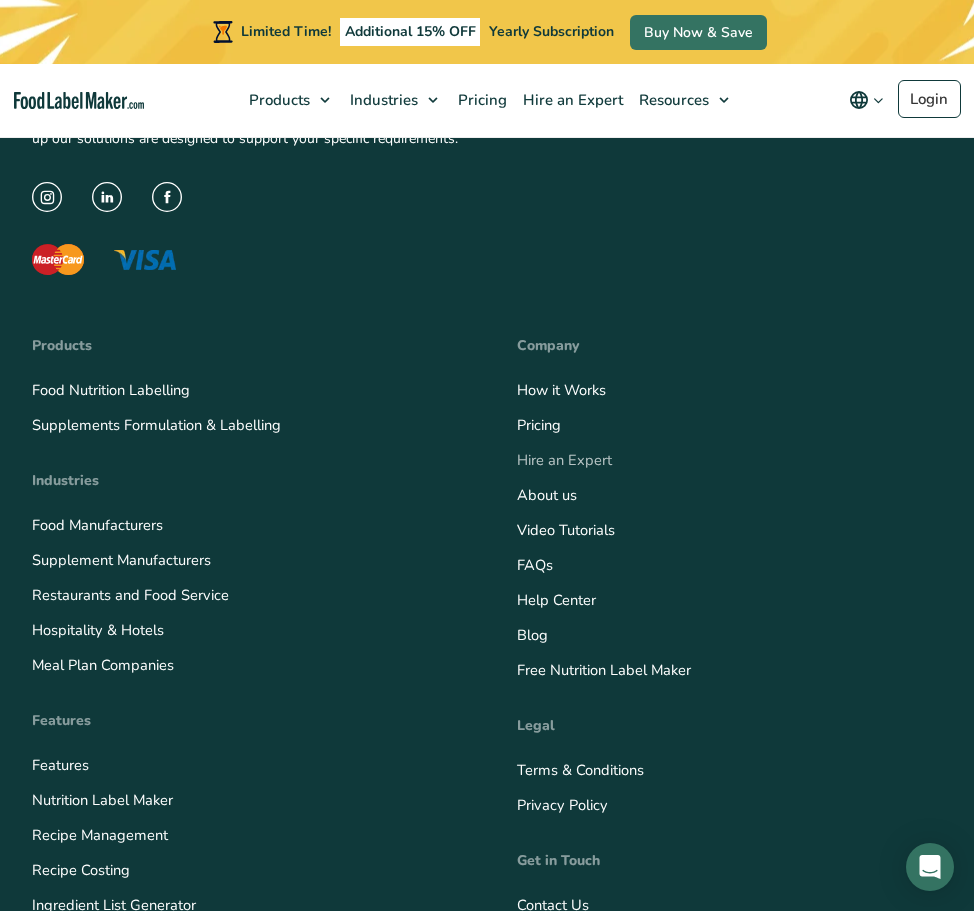 click on "Hire an Expert" at bounding box center (564, 461) 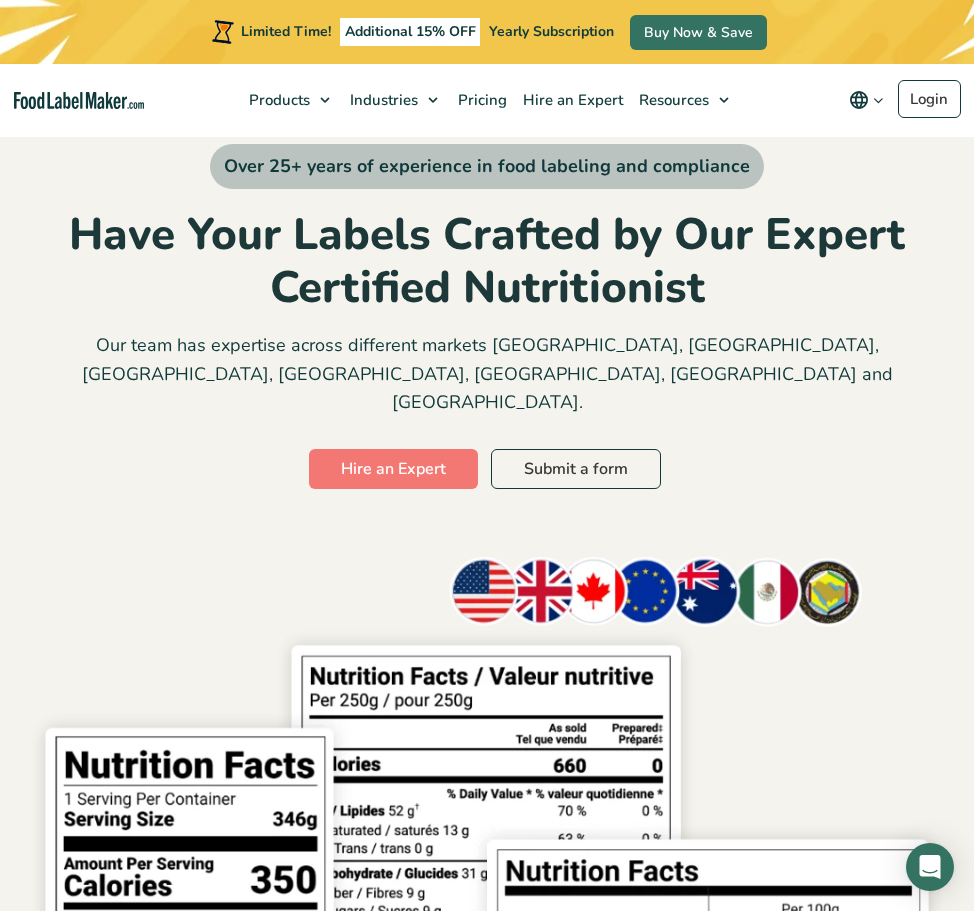 scroll, scrollTop: 0, scrollLeft: 0, axis: both 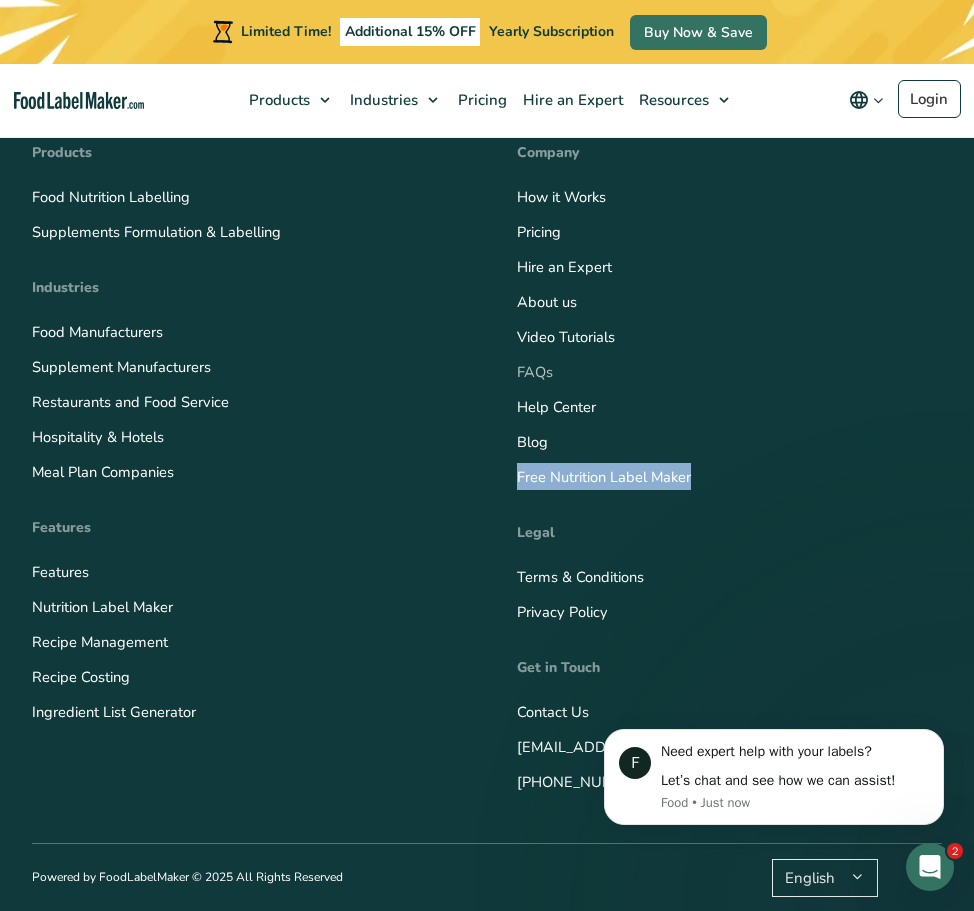 click on "FAQs" at bounding box center [535, 372] 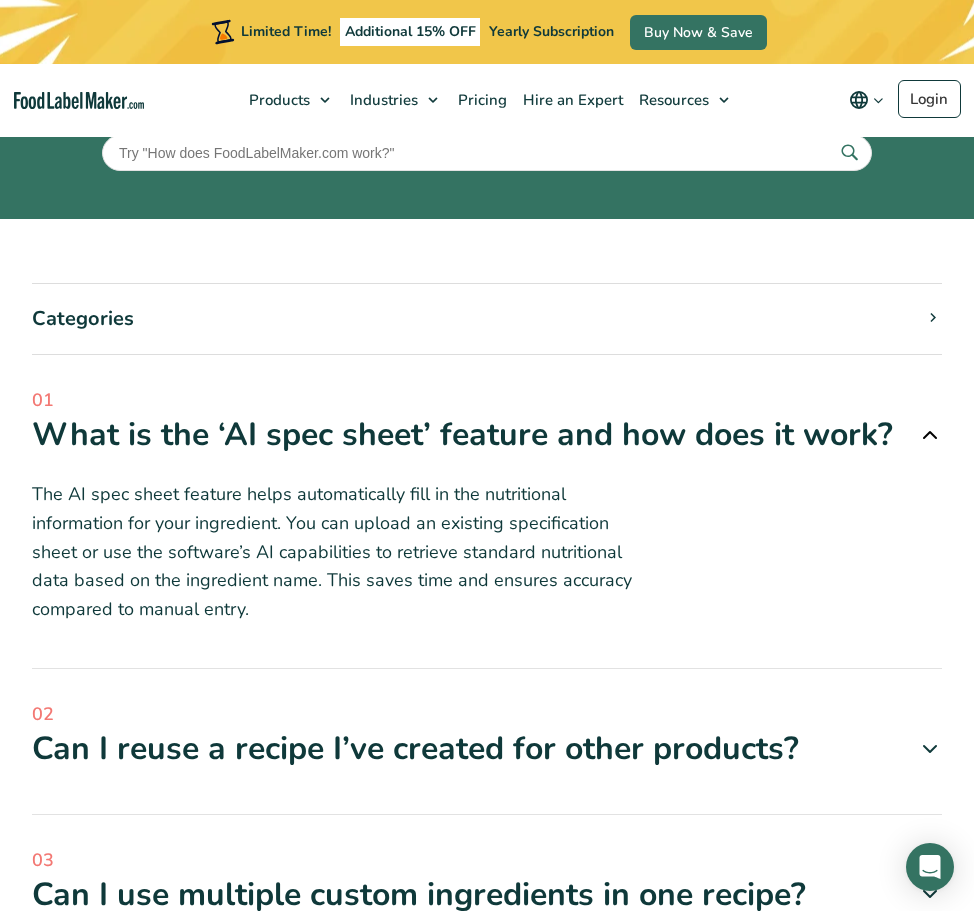 scroll, scrollTop: 167, scrollLeft: 0, axis: vertical 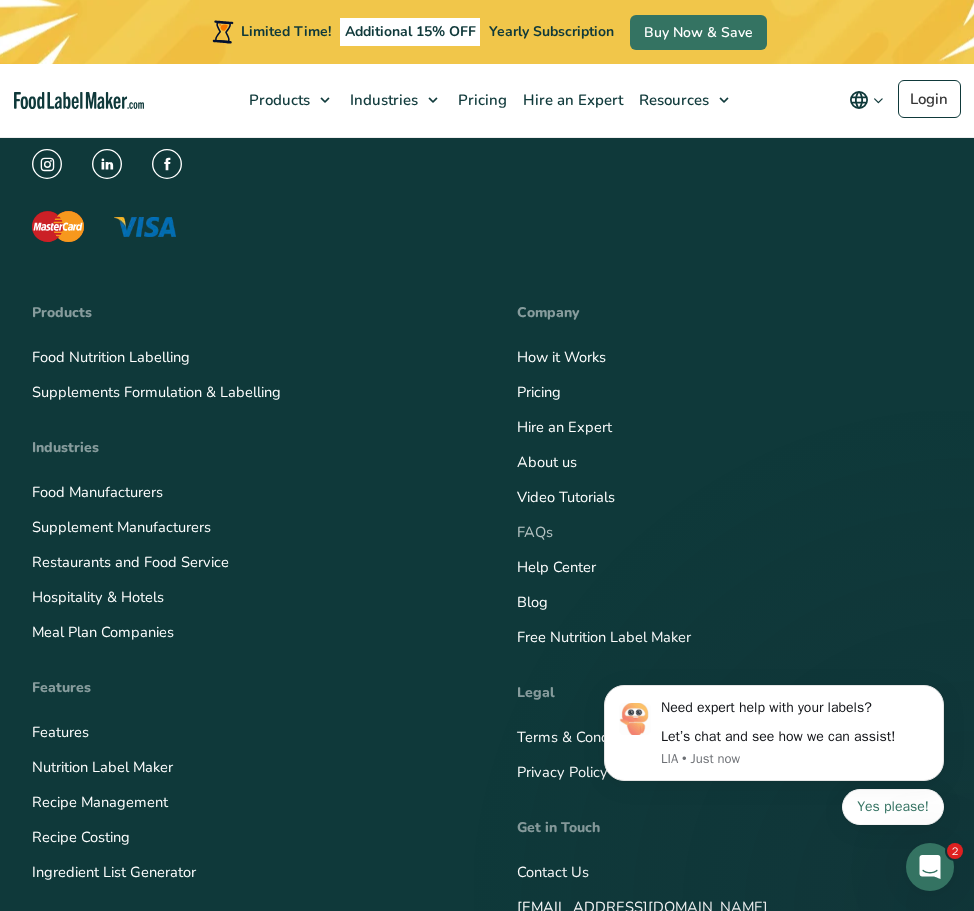 click on "FAQs" at bounding box center [535, 532] 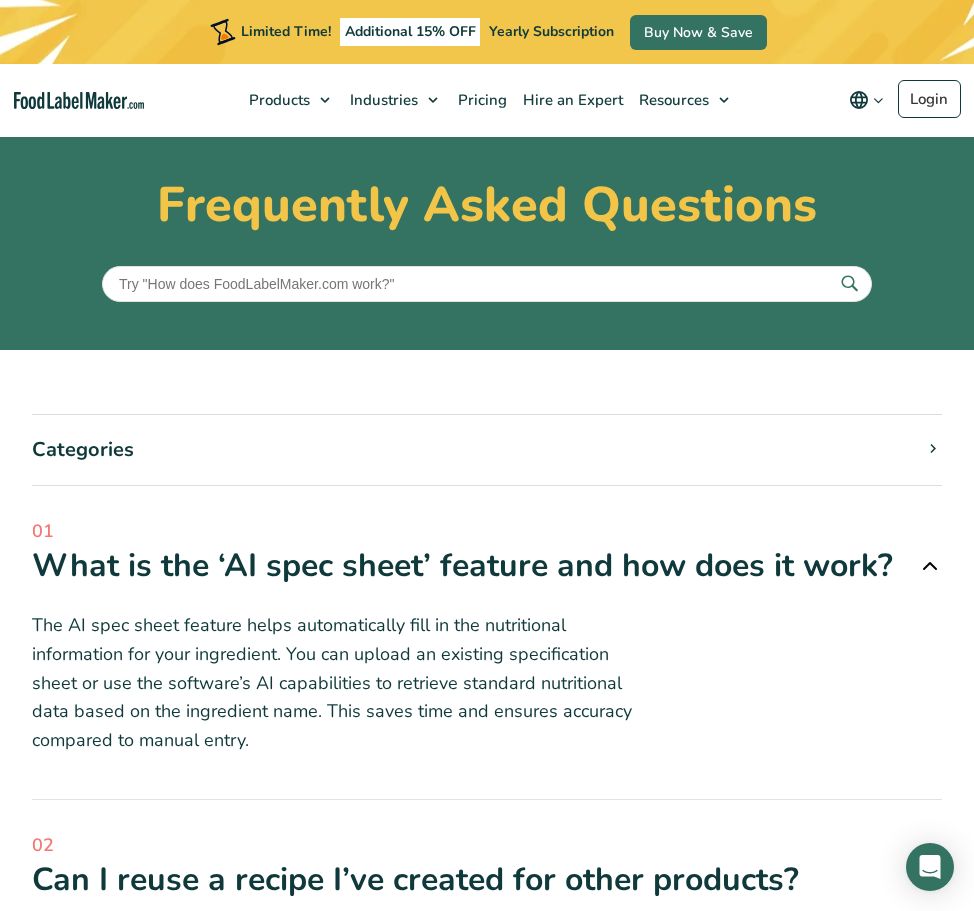 scroll, scrollTop: 0, scrollLeft: 0, axis: both 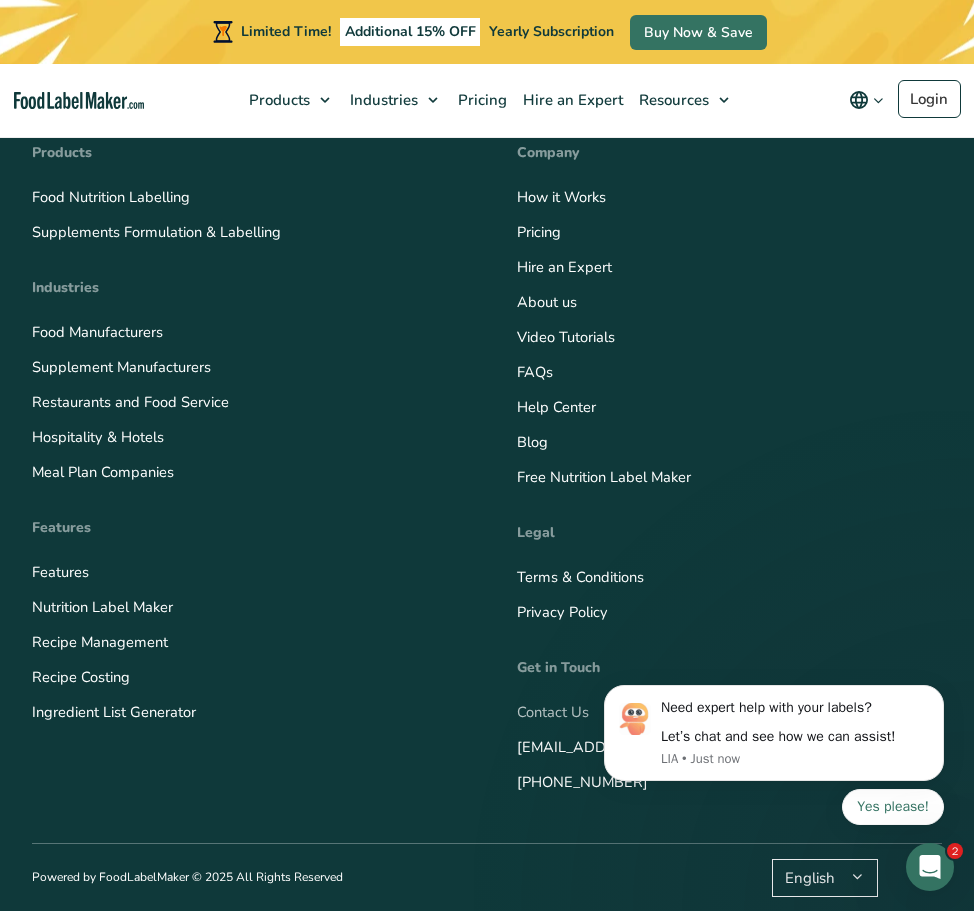 click on "Contact Us" at bounding box center [553, 712] 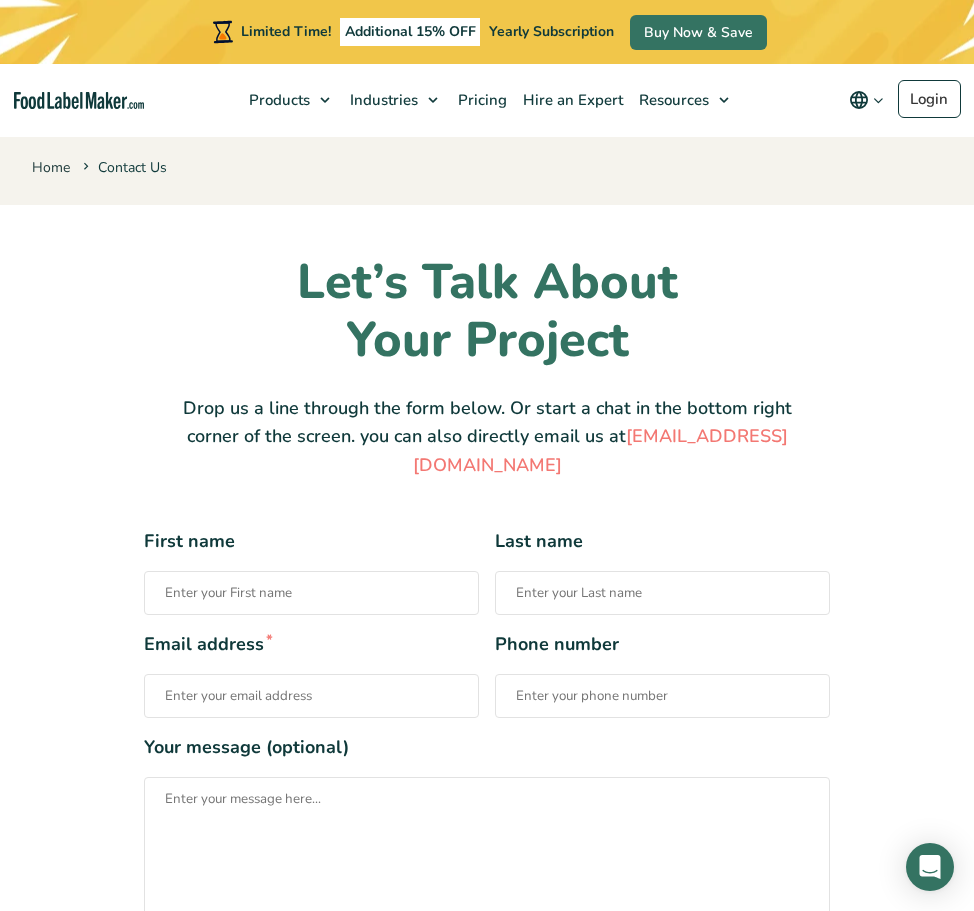 scroll, scrollTop: 0, scrollLeft: 0, axis: both 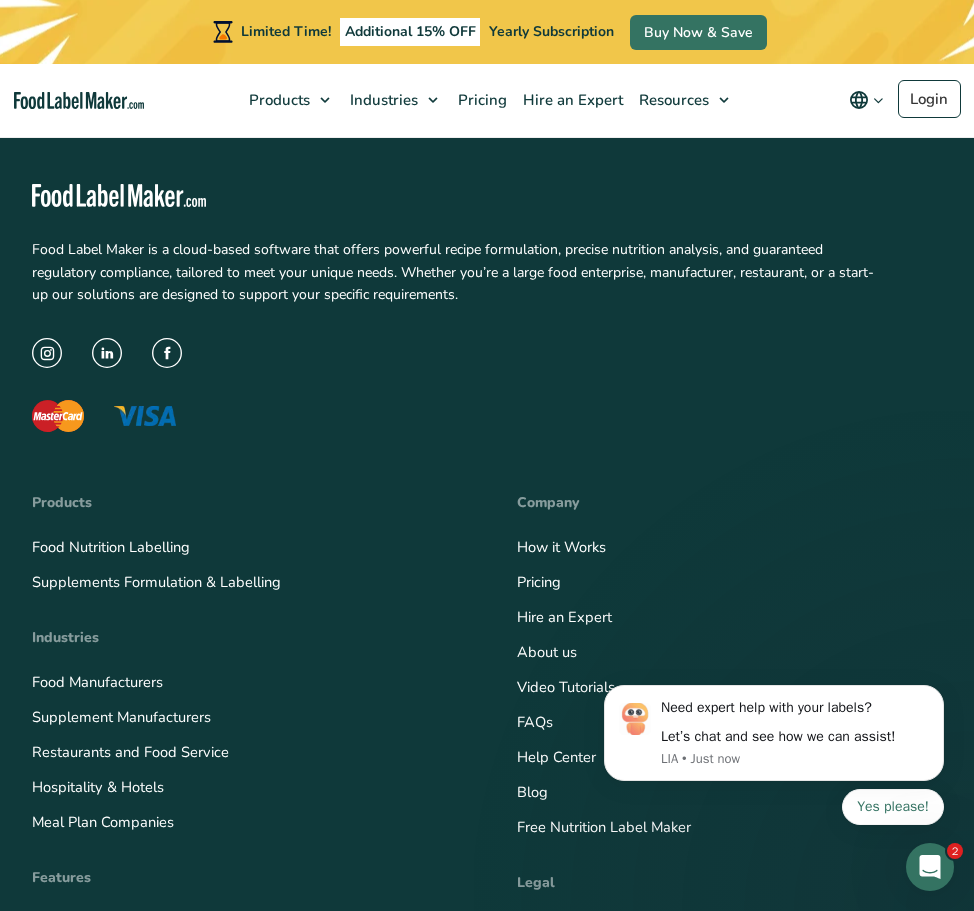 click at bounding box center [107, 353] 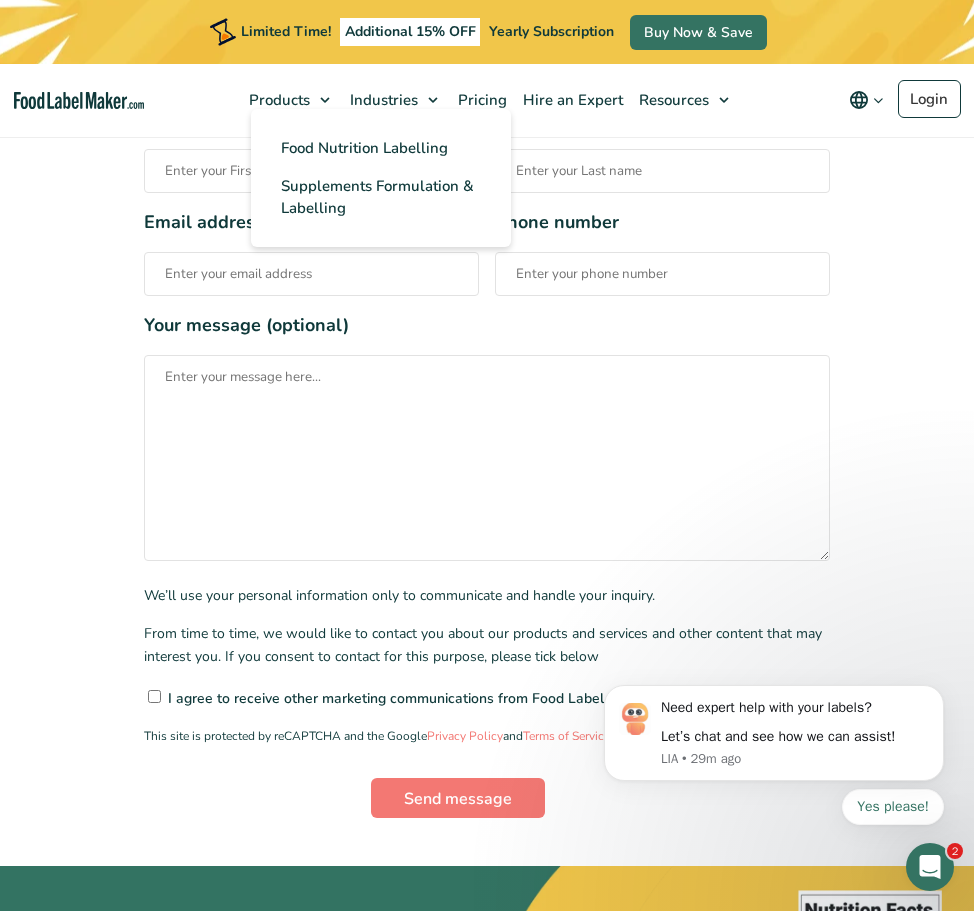 scroll, scrollTop: 0, scrollLeft: 0, axis: both 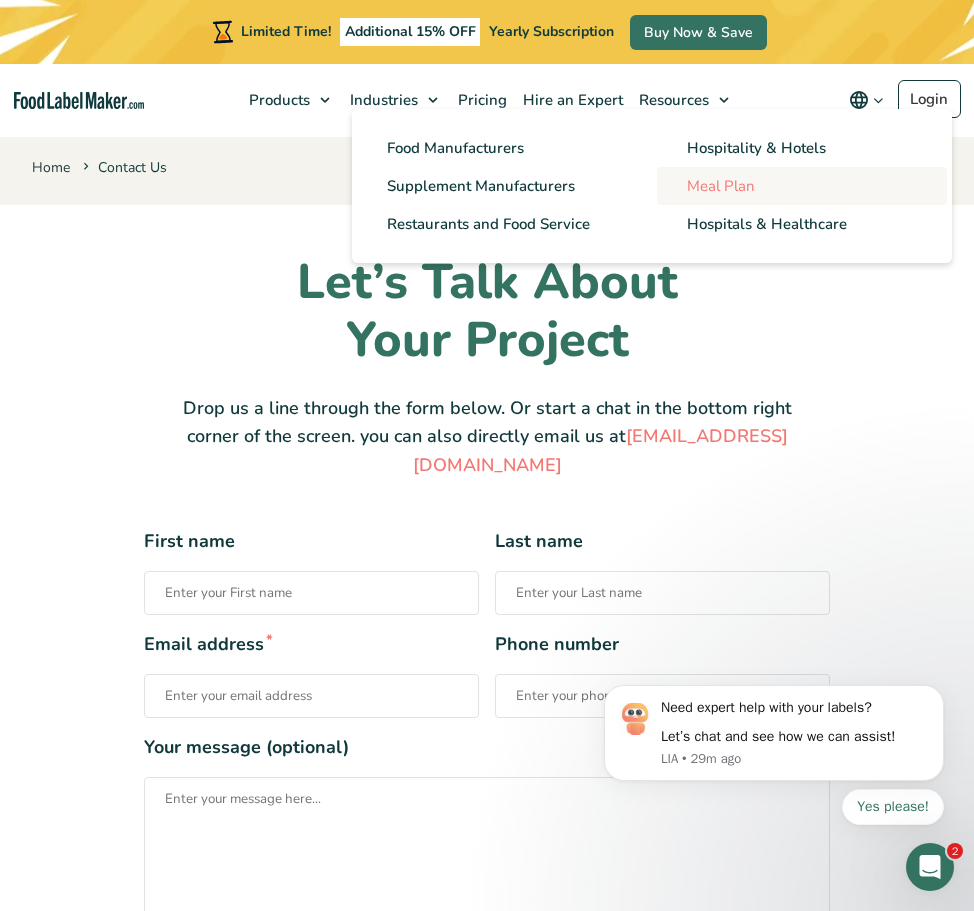 click on "Meal Plan" at bounding box center (802, 186) 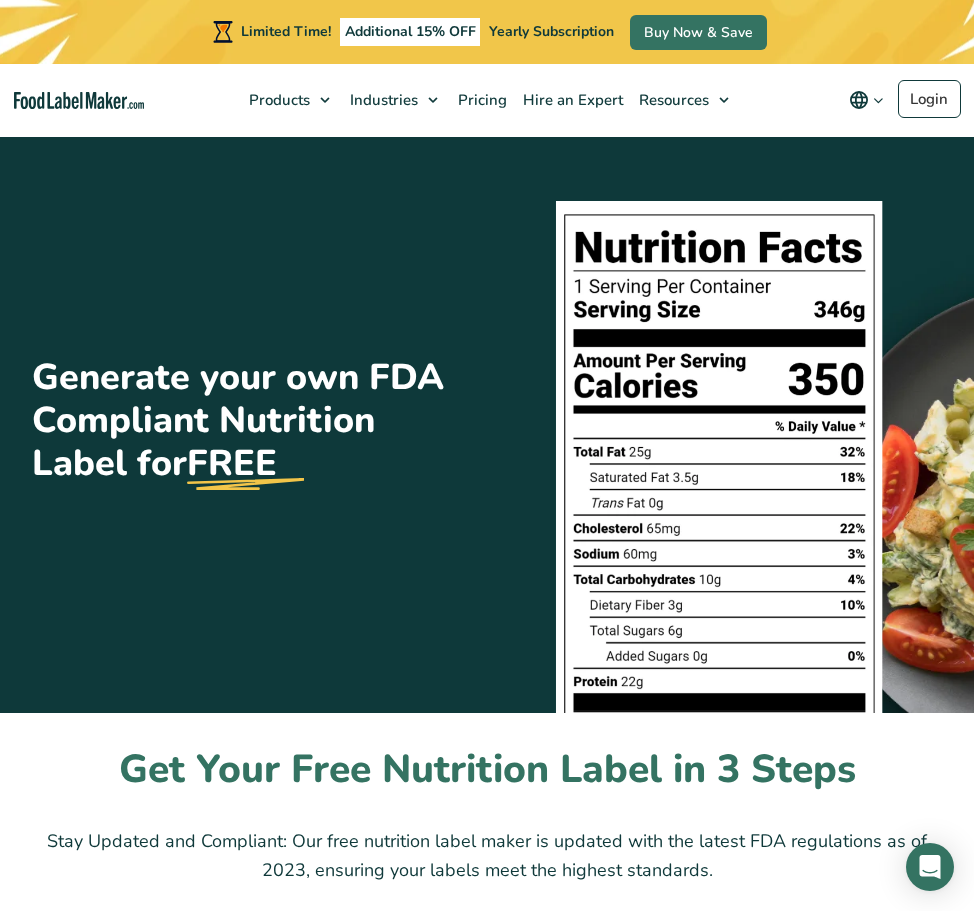 scroll, scrollTop: 0, scrollLeft: 0, axis: both 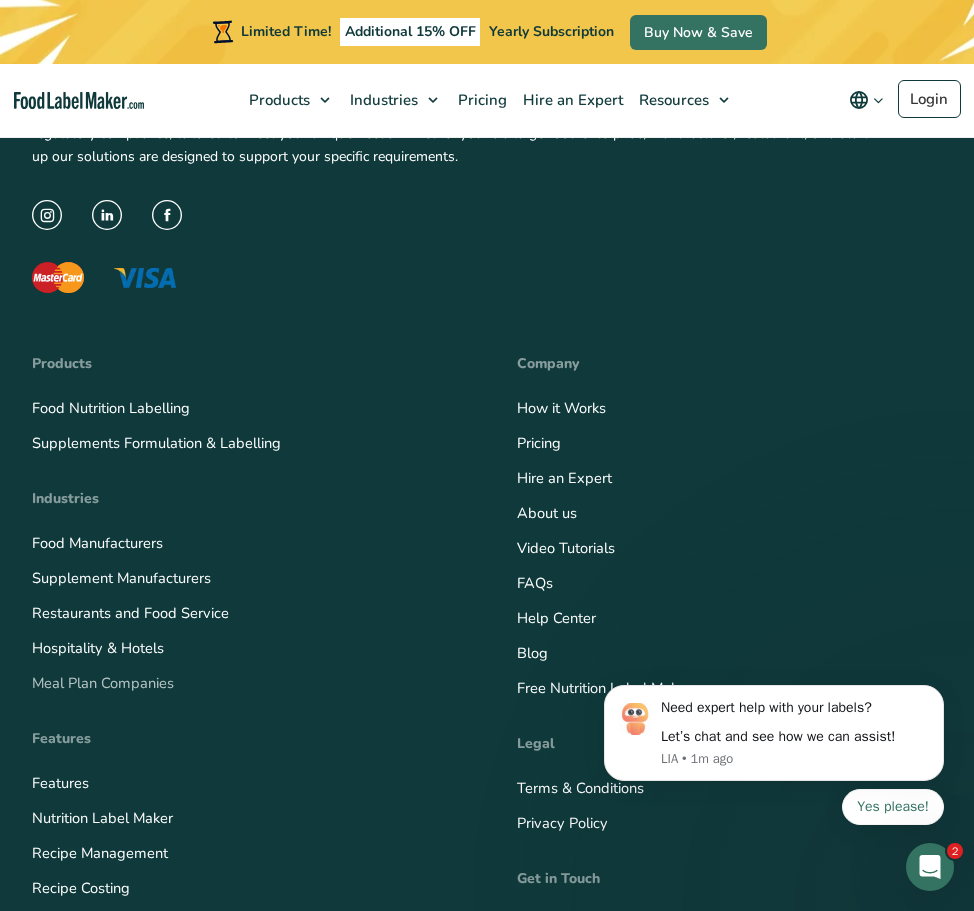click on "Meal Plan Companies" at bounding box center (103, 683) 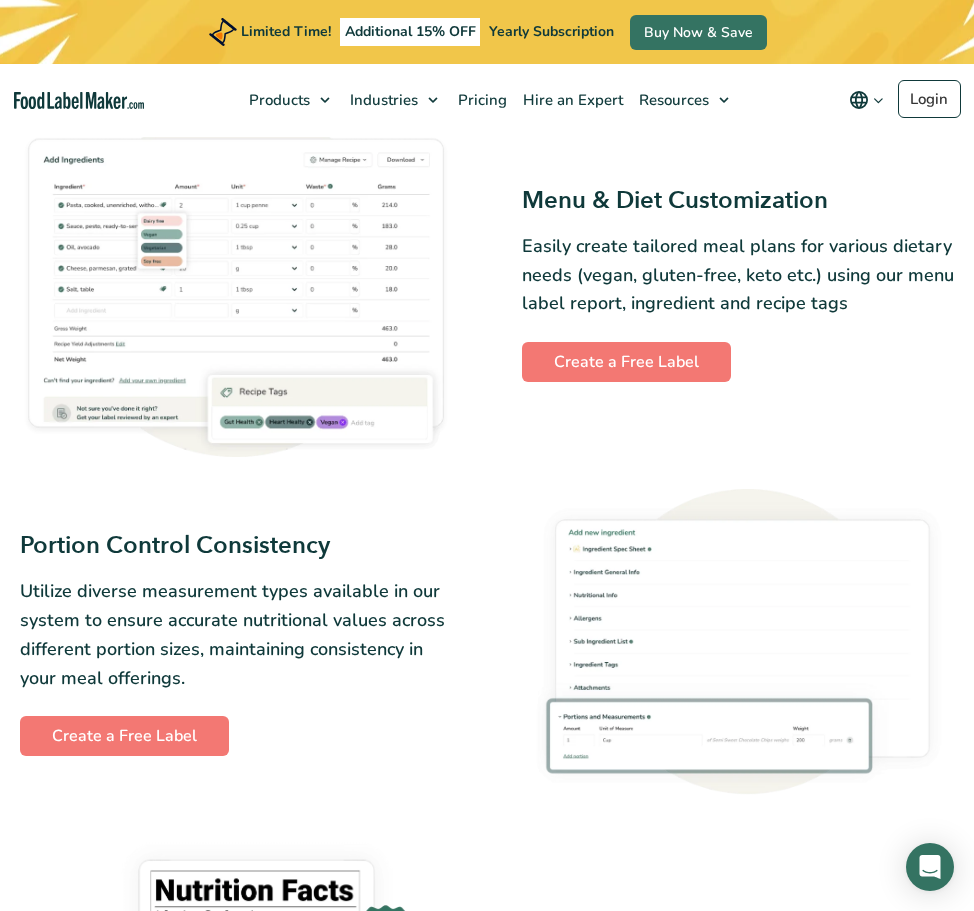 scroll, scrollTop: 0, scrollLeft: 0, axis: both 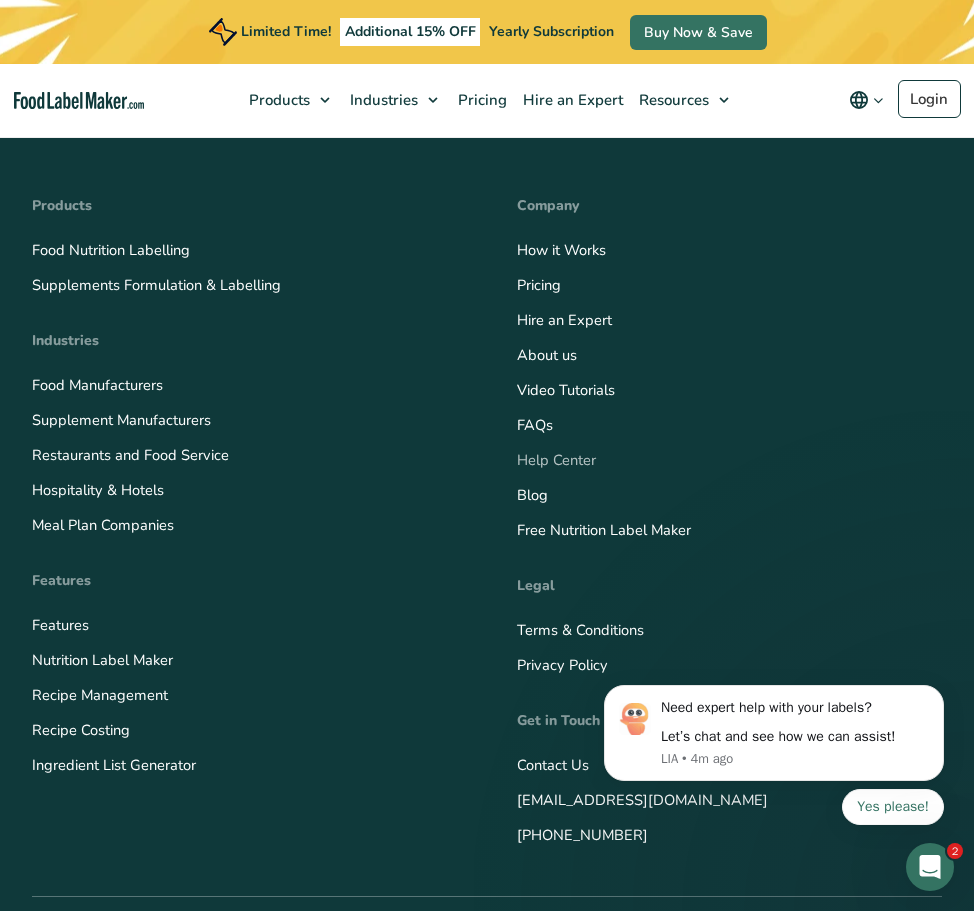 click on "Help Center" at bounding box center [556, 460] 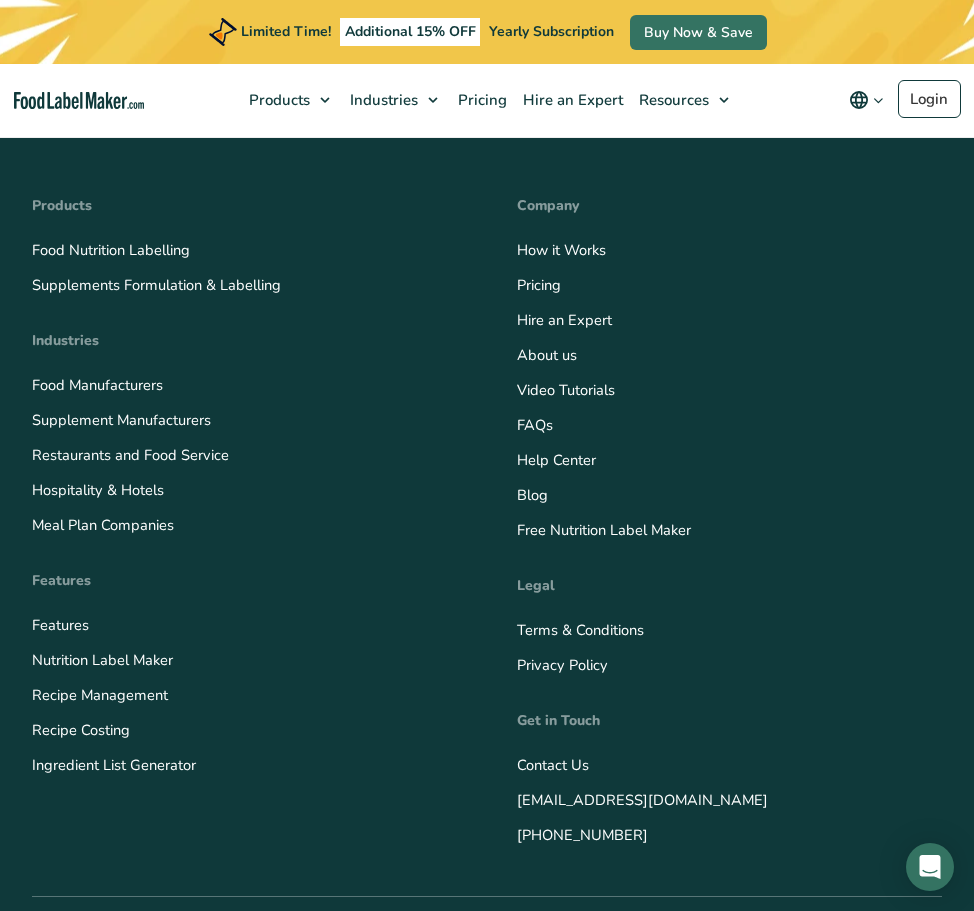 scroll, scrollTop: 0, scrollLeft: 0, axis: both 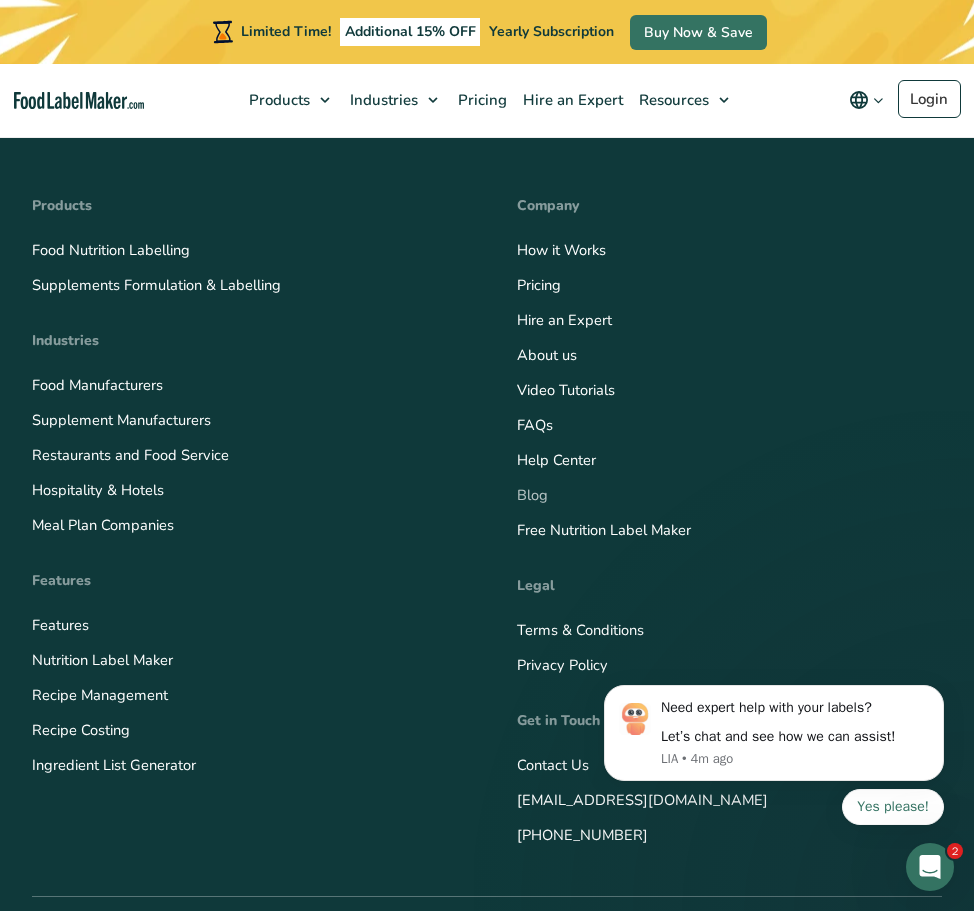 click on "Blog" at bounding box center (532, 495) 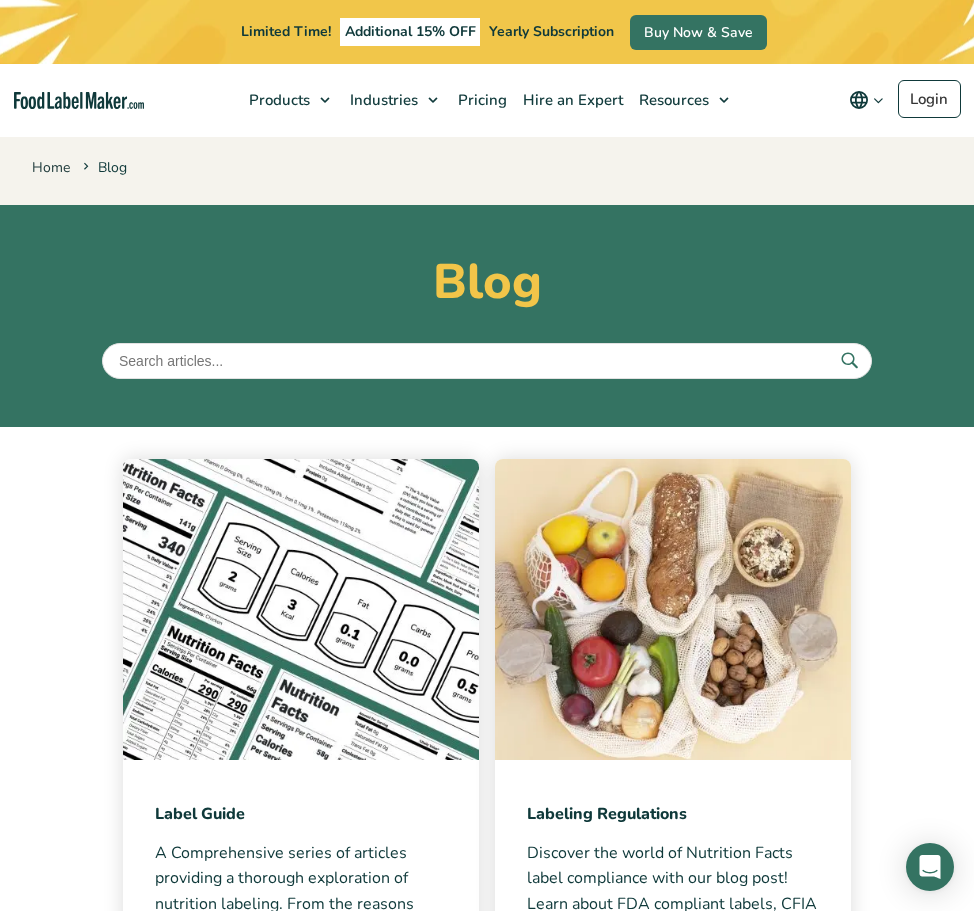 scroll, scrollTop: 164, scrollLeft: 0, axis: vertical 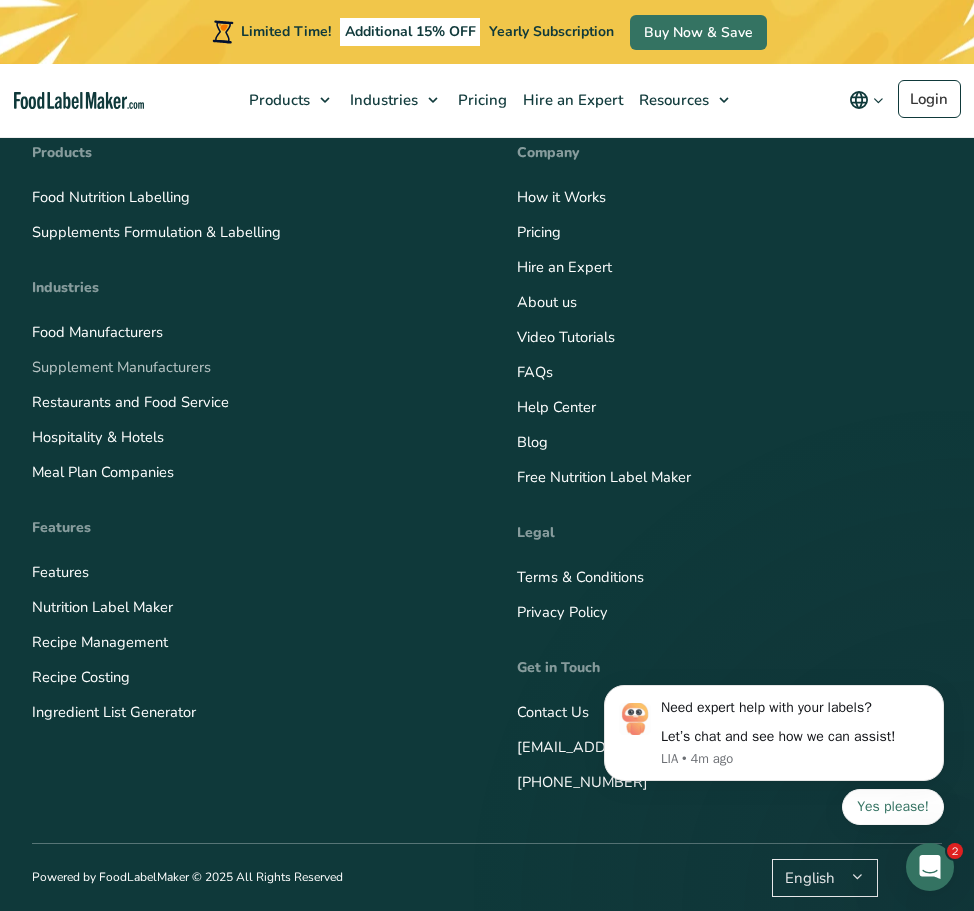 click on "Supplement Manufacturers" at bounding box center [121, 367] 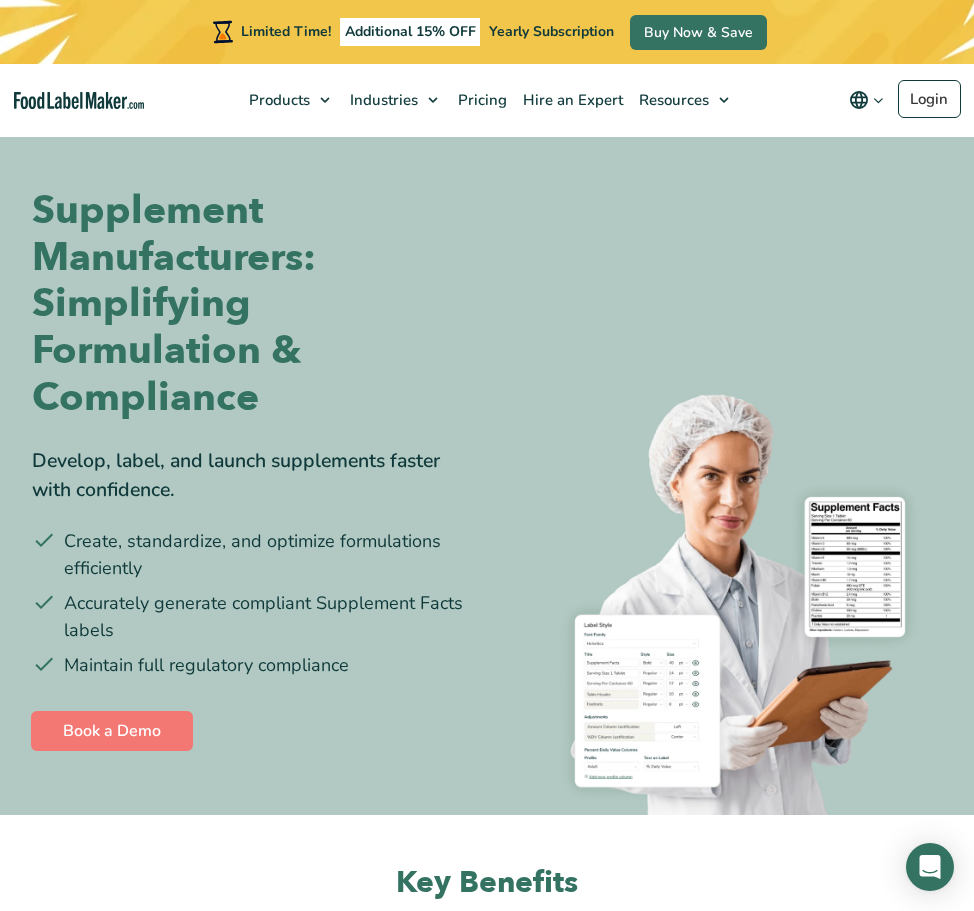 scroll, scrollTop: 1761, scrollLeft: 0, axis: vertical 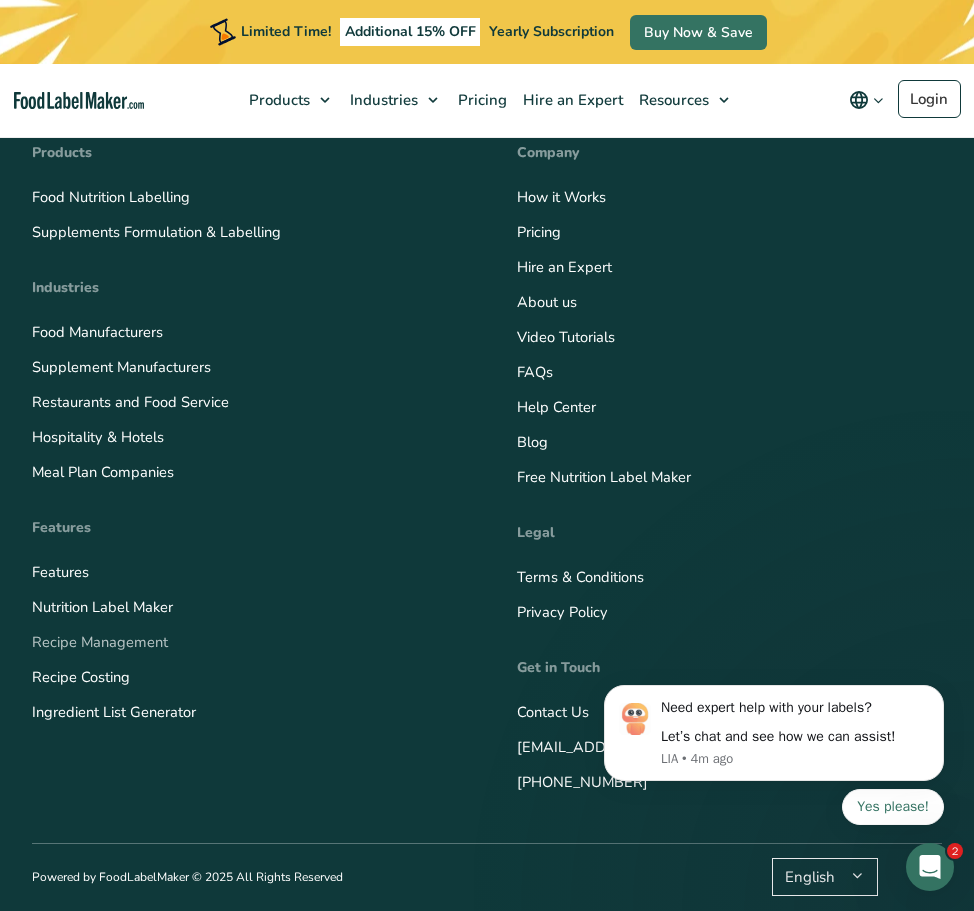click on "Recipe Management" at bounding box center [100, 642] 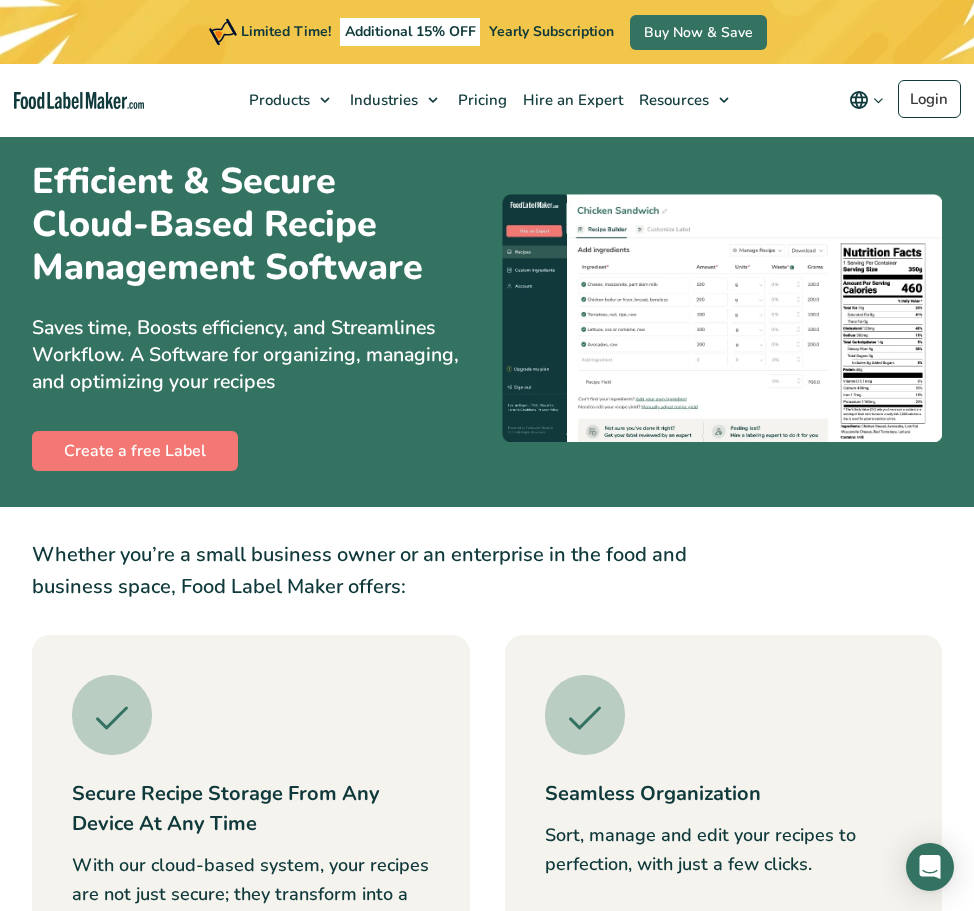 scroll, scrollTop: 1842, scrollLeft: 0, axis: vertical 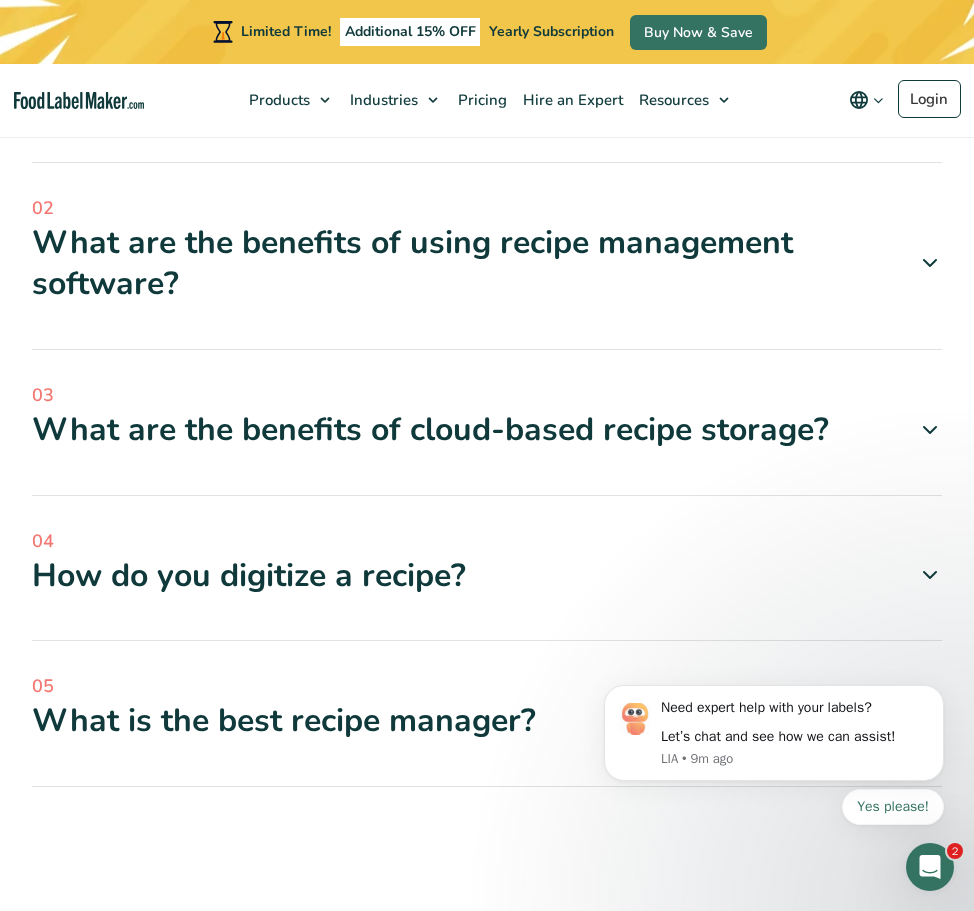 click on "Food Label Maker is a cloud-based software that offers powerful recipe formulation, precise nutrition analysis, and guaranteed regulatory compliance, tailored to meet your unique needs. Whether you’re a large food enterprise, manufacturer, restaurant, or a start-up our solutions are designed to support your specific requirements." at bounding box center [487, 1439] 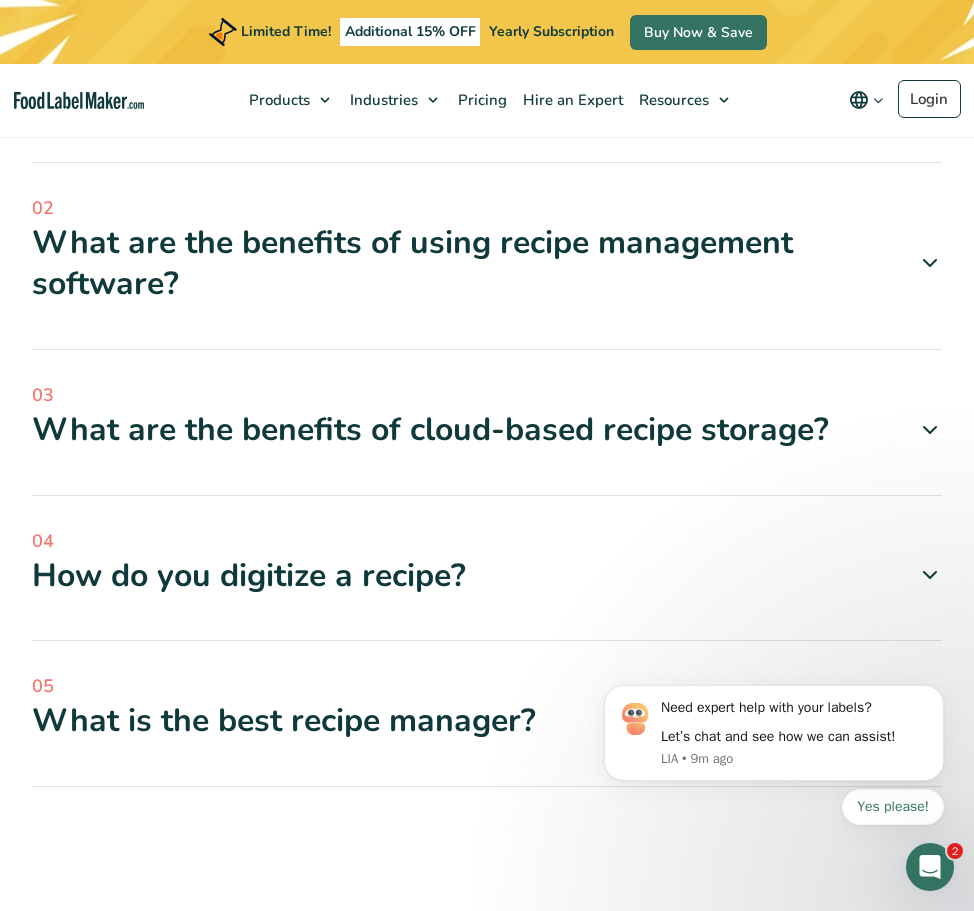 scroll, scrollTop: 7104, scrollLeft: 0, axis: vertical 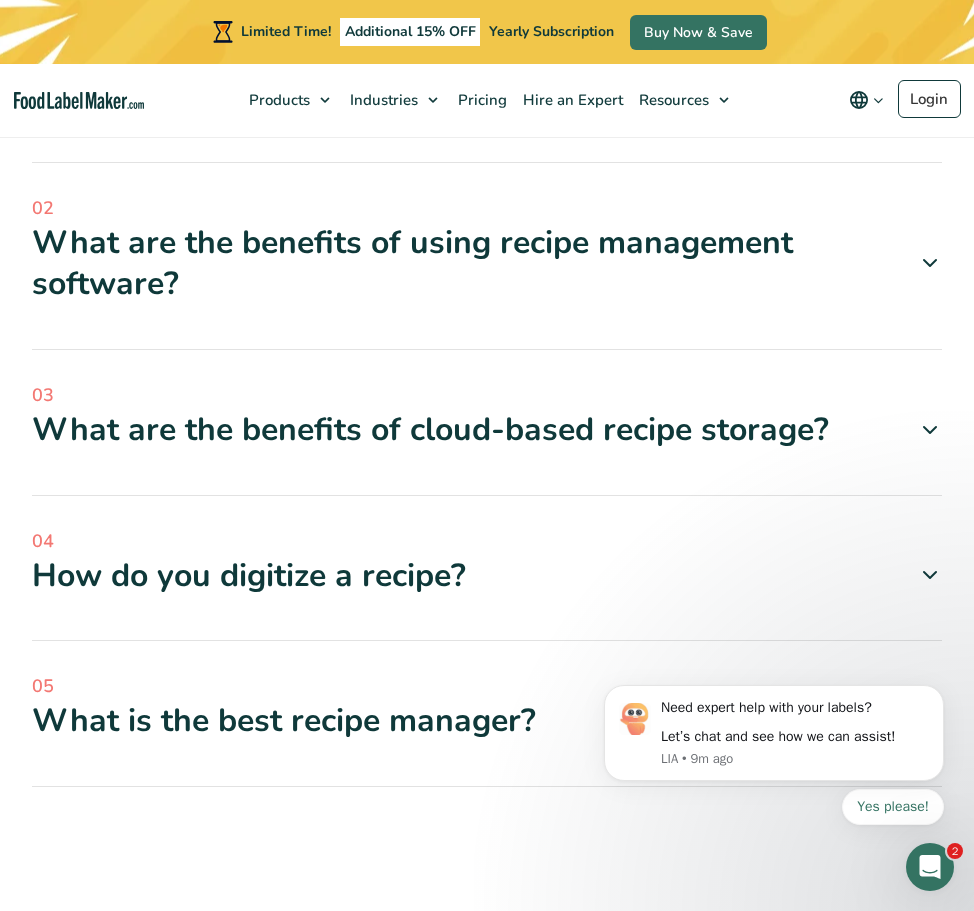 click at bounding box center (47, 1128) 